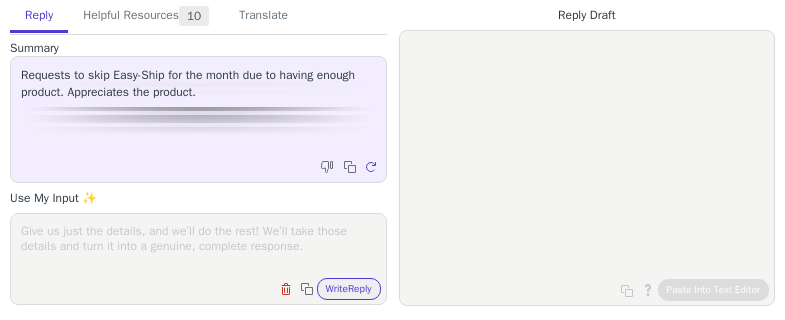 scroll, scrollTop: 0, scrollLeft: 0, axis: both 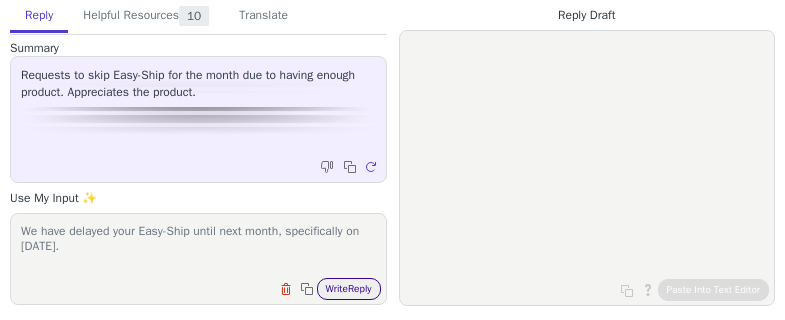 type on "We have delayed your Easy-Ship until next month, specifically on 8/9/2025." 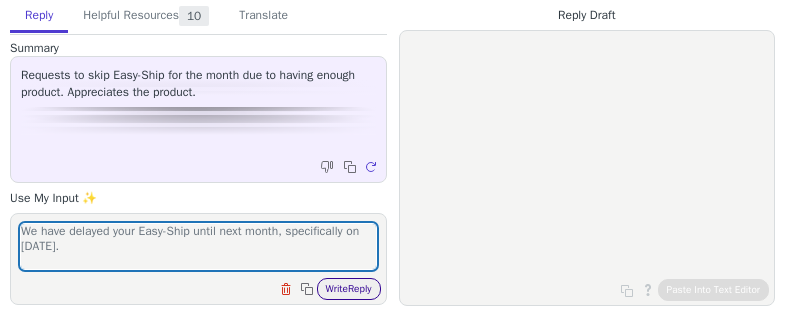 click on "Write  Reply" at bounding box center [349, 289] 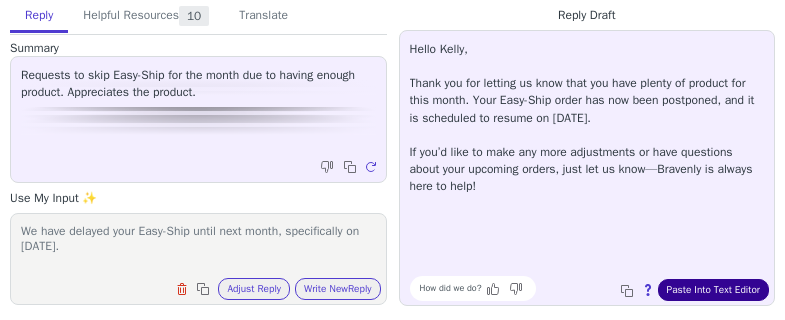 click on "Paste Into Text Editor" at bounding box center (713, 290) 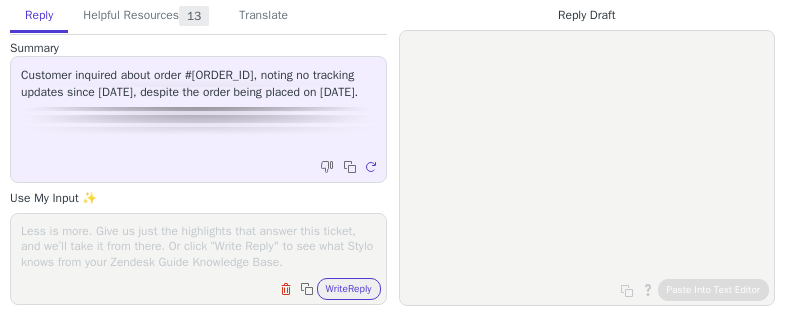 scroll, scrollTop: 0, scrollLeft: 0, axis: both 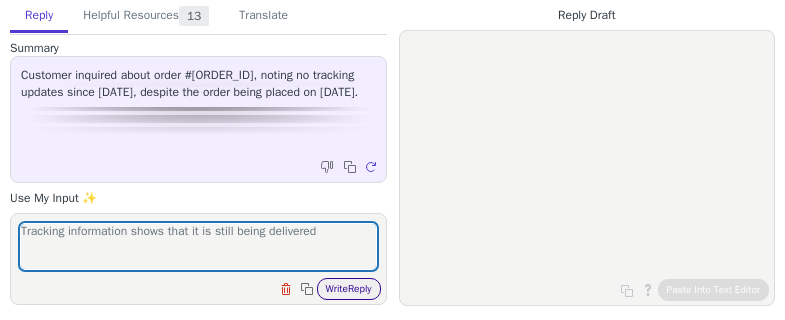 click on "Write  Reply" at bounding box center (349, 289) 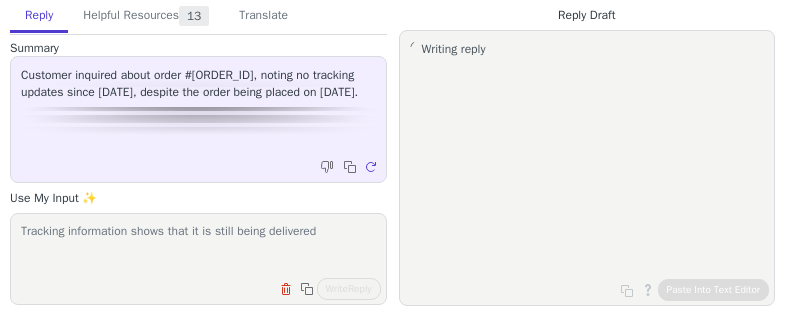click on "Tracking information shows that it is still being delivered" at bounding box center [198, 246] 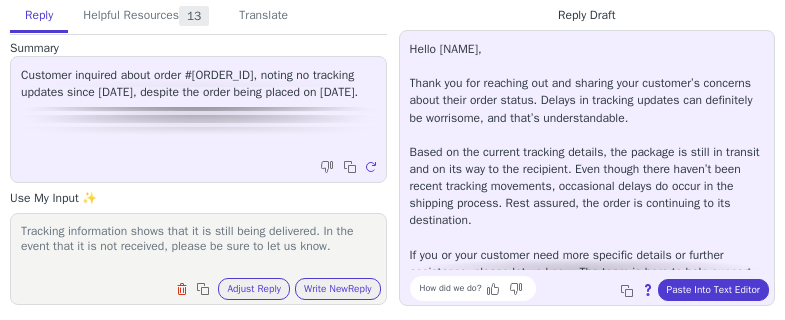 type on "Tracking information shows that it is still being delivered. In the event that it is not received, please be sure to let us know." 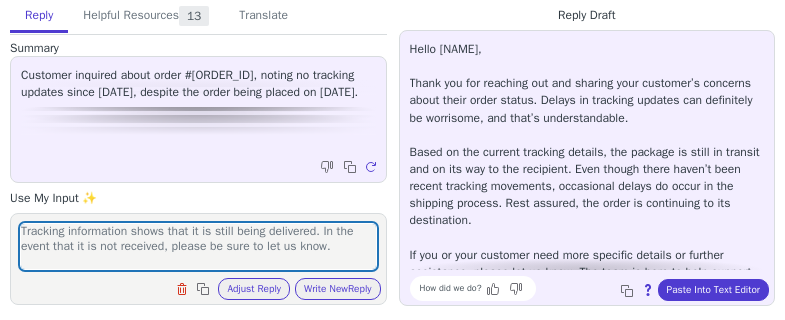 click on "Tracking information shows that it is still being delivered. In the event that it is not received, please be sure to let us know.  Clear field Copy to clipboard Adjust Reply Use input to adjust reply draft Write New  Reply" at bounding box center [198, 259] 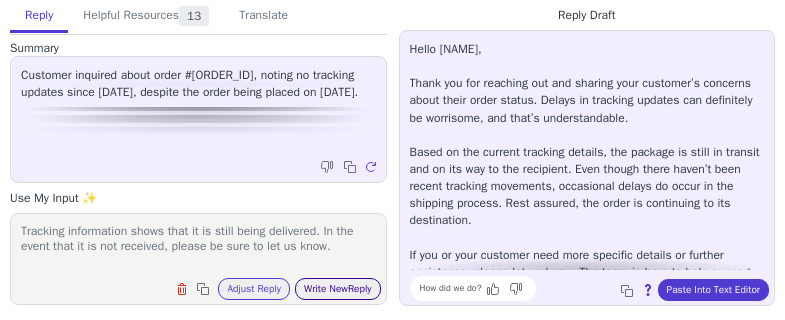 click on "Write New  Reply" at bounding box center [338, 289] 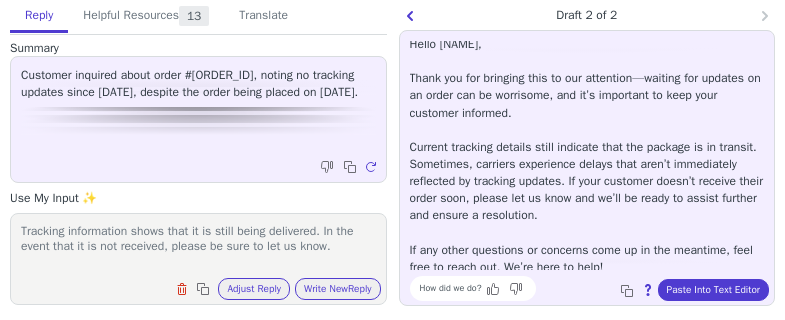 scroll, scrollTop: 11, scrollLeft: 0, axis: vertical 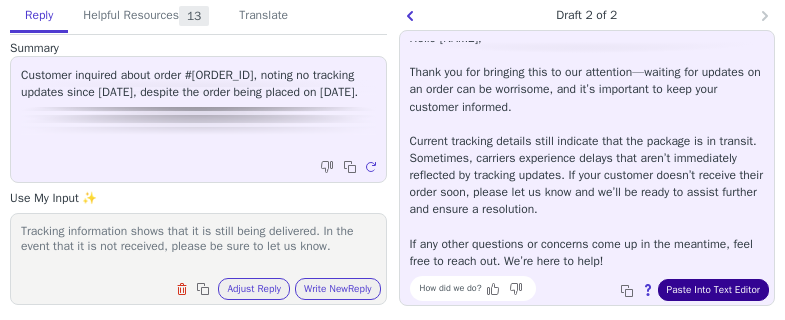 click on "Paste Into Text Editor" at bounding box center (713, 290) 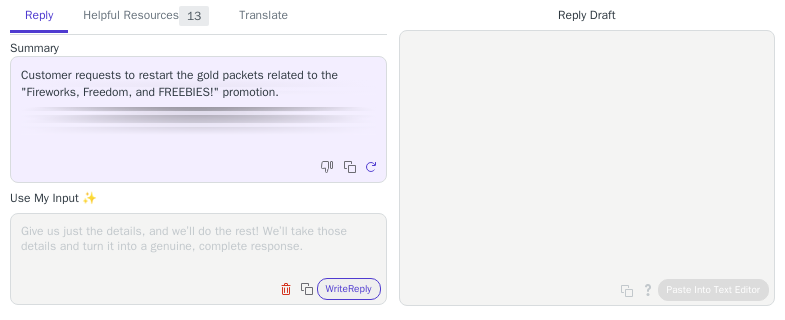 scroll, scrollTop: 0, scrollLeft: 0, axis: both 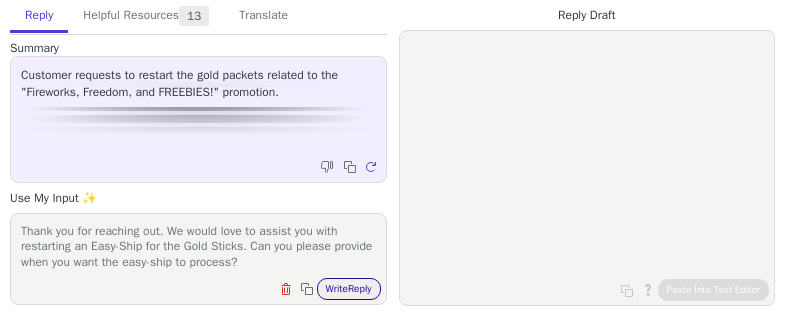 type on "Thank you for reaching out. We would love to assist you with restarting an Easy-Ship for the Gold Sticks. Can you please provide when you want the easy-ship to process?" 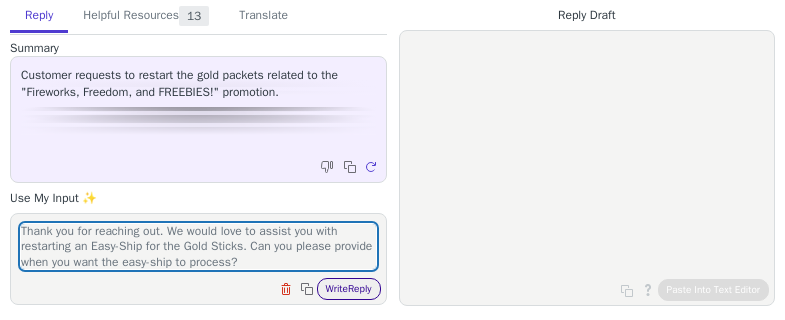 click on "Write  Reply" at bounding box center (349, 289) 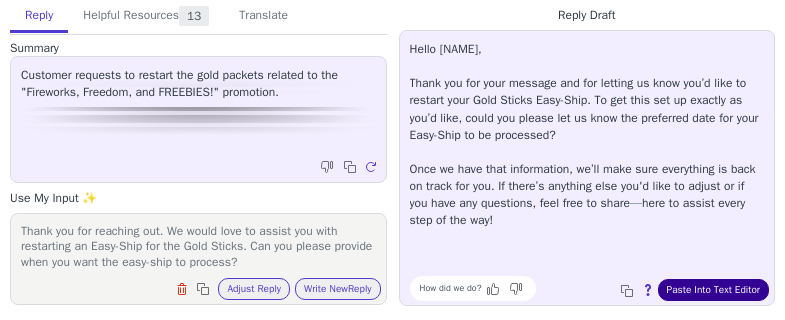 click on "Paste Into Text Editor" at bounding box center [713, 290] 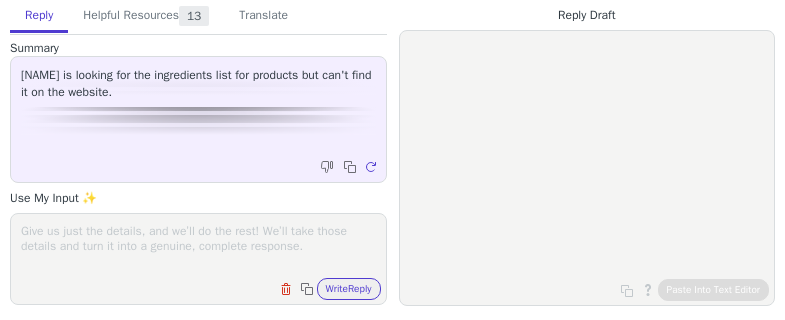 scroll, scrollTop: 0, scrollLeft: 0, axis: both 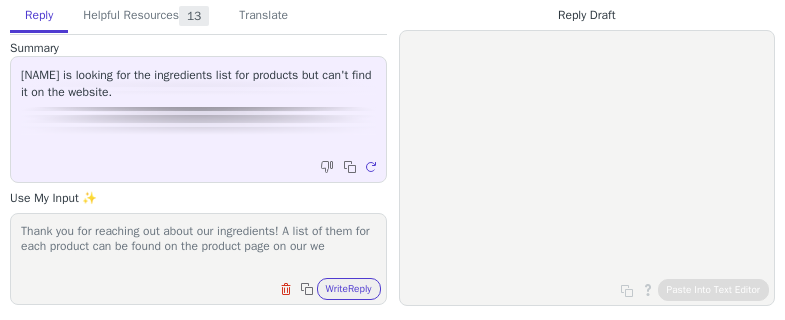 type on "Thank you for reaching out about our ingredients! A list of them for each product can be found on the product page on our web" 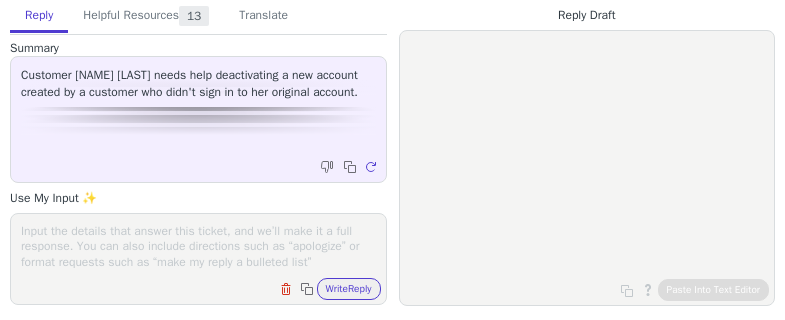 scroll, scrollTop: 0, scrollLeft: 0, axis: both 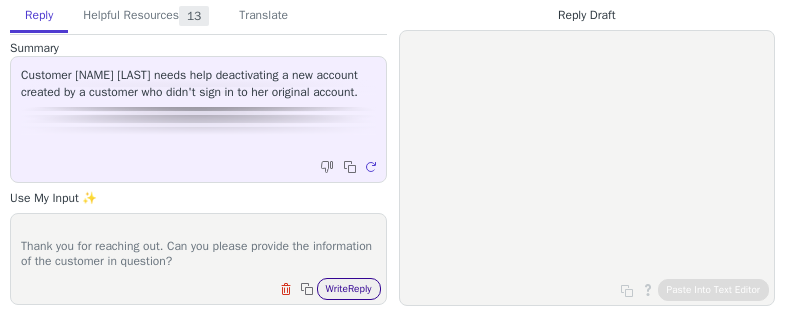 type on "Hi [FIRST],
Thank you for reaching out. Can you please provide the information of the customer in question?" 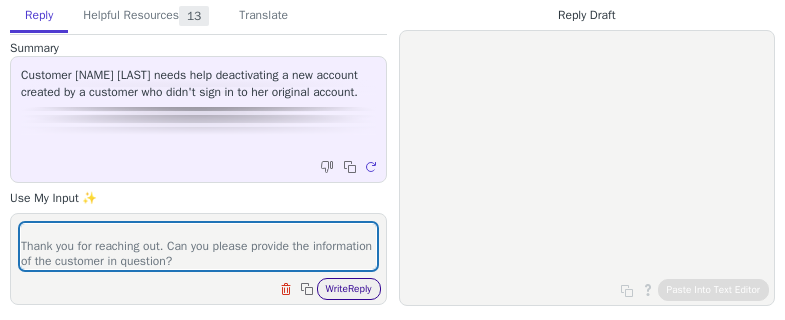 click on "Write  Reply" at bounding box center [349, 289] 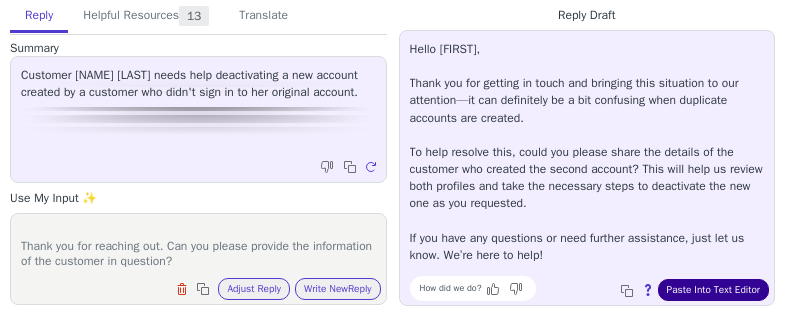 click on "Paste Into Text Editor" at bounding box center [713, 290] 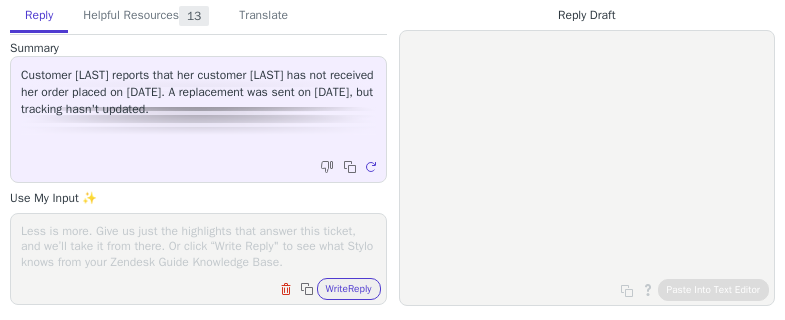 scroll, scrollTop: 0, scrollLeft: 0, axis: both 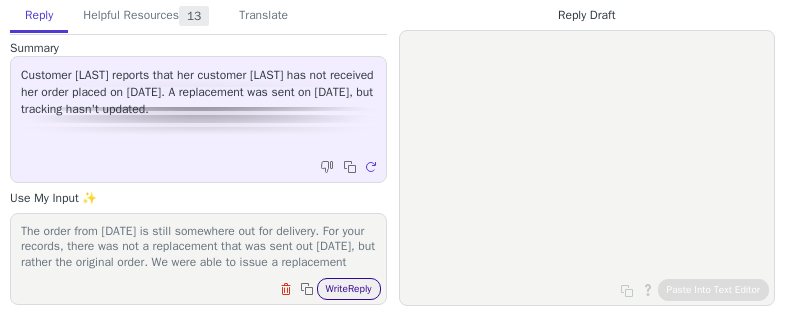type on "The order from June 17 is still somewhere out for delivery. For your records, there was not a replacement that was sent out June 25, but rather the original order. We were able to issue a replacement today for the order and your customer will receive an email with the tracking information once it becomes available." 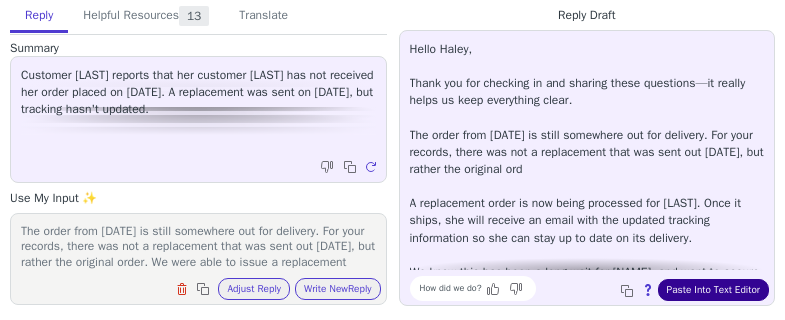 click on "Paste Into Text Editor" at bounding box center [713, 290] 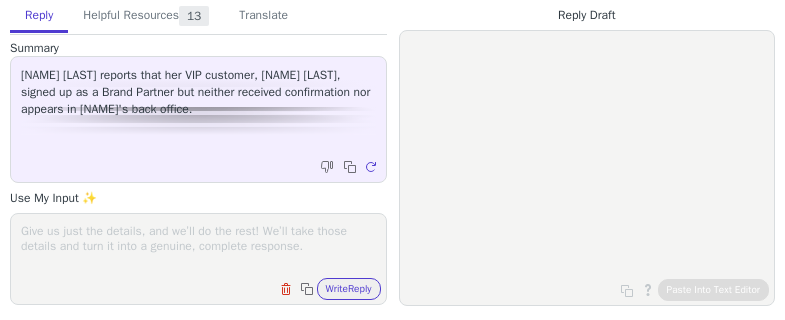 scroll, scrollTop: 0, scrollLeft: 0, axis: both 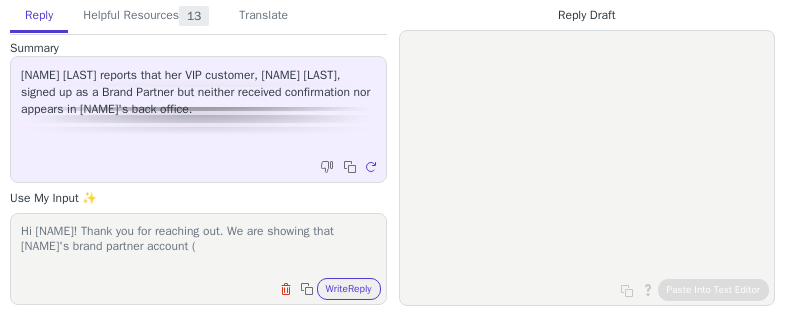 paste on "B7420787" 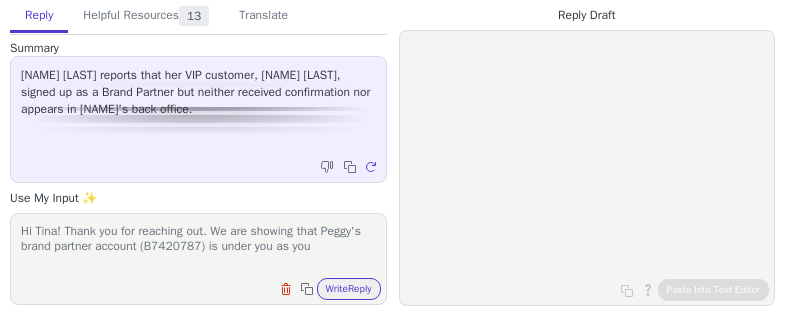 scroll, scrollTop: 0, scrollLeft: 0, axis: both 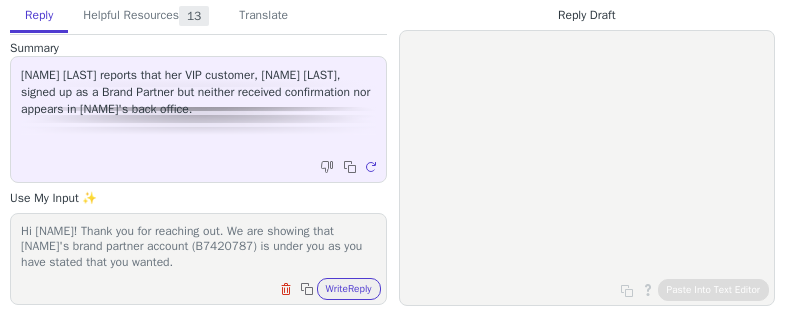 click on "Hi Tina! Thank you for reaching out. We are showing that Peggy's brand partner account (B7420787) is under you as you have stated that you wanted." at bounding box center [198, 246] 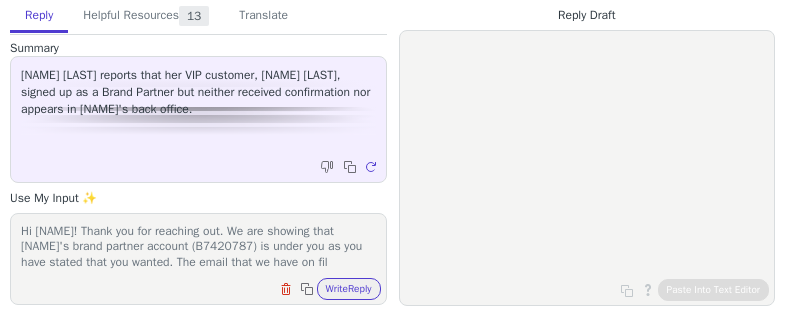 scroll, scrollTop: 16, scrollLeft: 0, axis: vertical 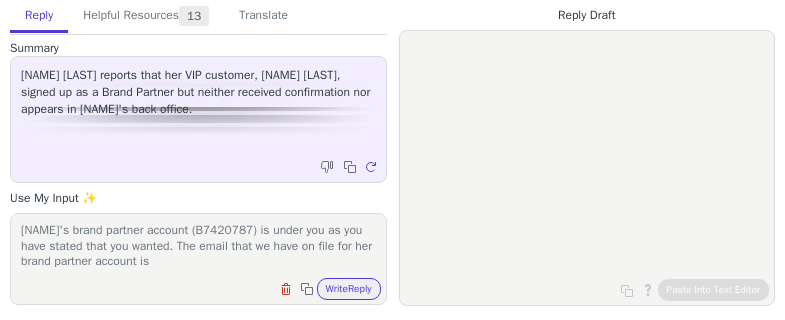 paste on "dpwettstein@wctc.net" 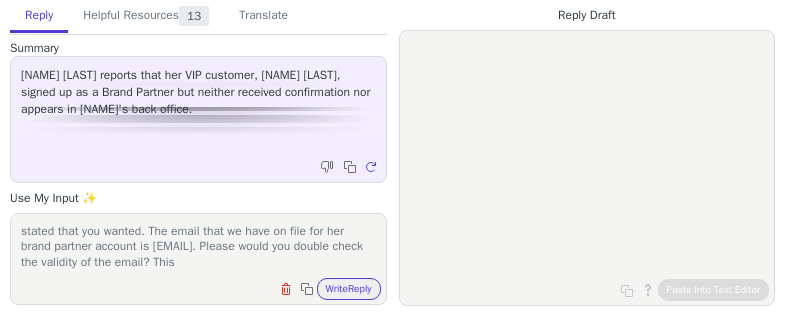 scroll, scrollTop: 46, scrollLeft: 0, axis: vertical 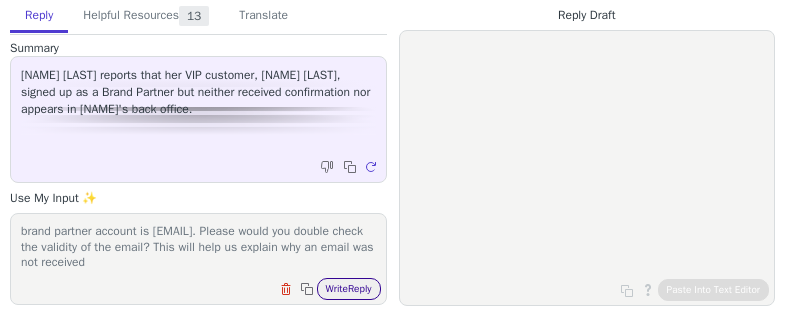 type on "Hi Tina! Thank you for reaching out. We are showing that Peggy's brand partner account (B7420787) is under you as you have stated that you wanted. The email that we have on file for her brand partner account is dpwettstein@wctc.net. Please would you double check the validity of the email? This will help us explain why an email was not received" 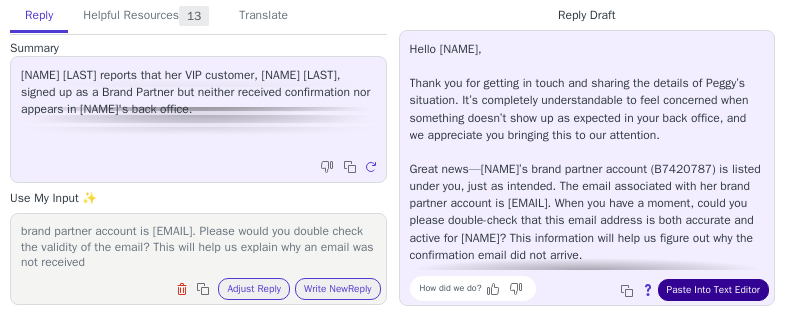 click on "Paste Into Text Editor" at bounding box center [713, 290] 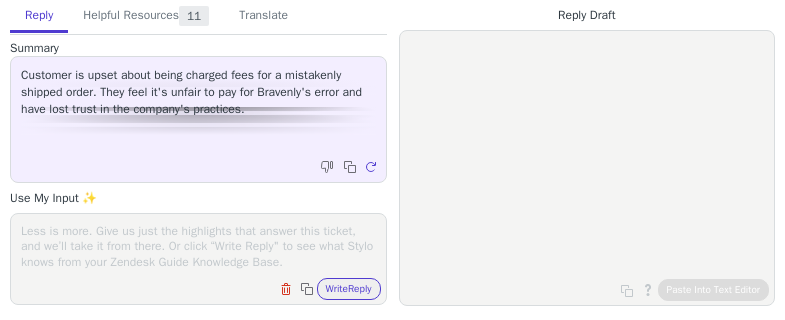 scroll, scrollTop: 0, scrollLeft: 0, axis: both 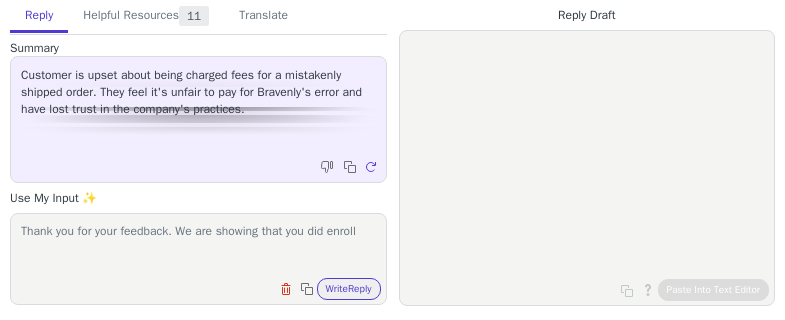 type on "Thank you for your feedback. We are showing that you did enroll w" 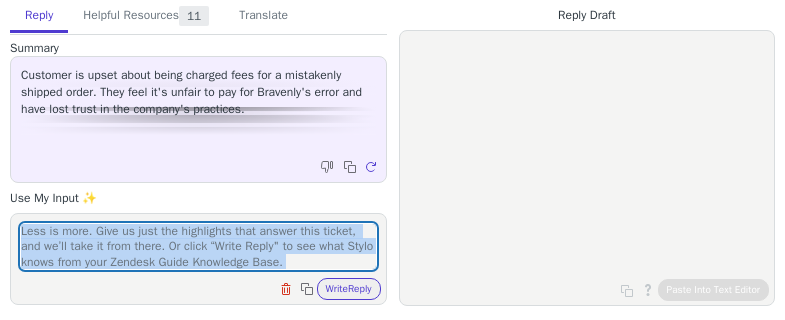 click on "Clear field Copy to clipboard Write  Reply" at bounding box center [198, 259] 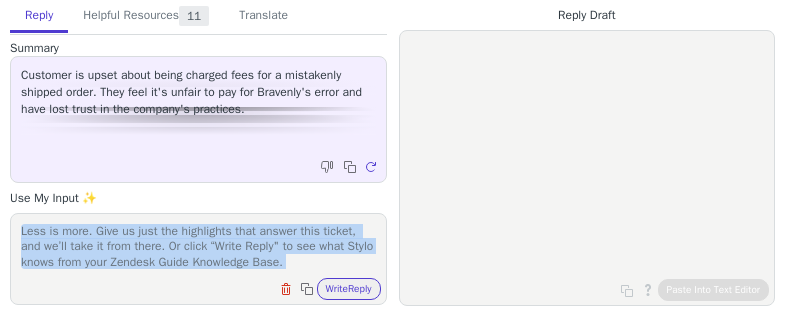 type 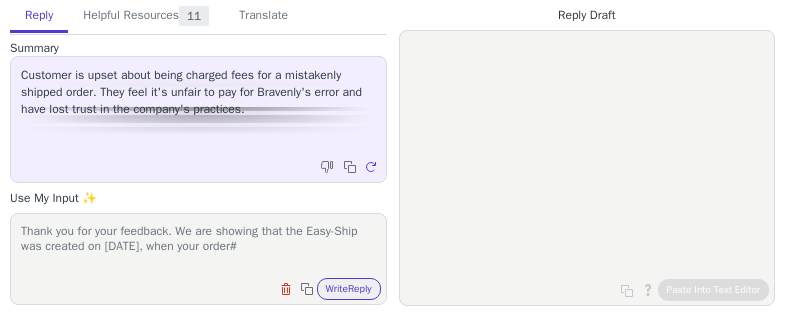 paste on "733315" 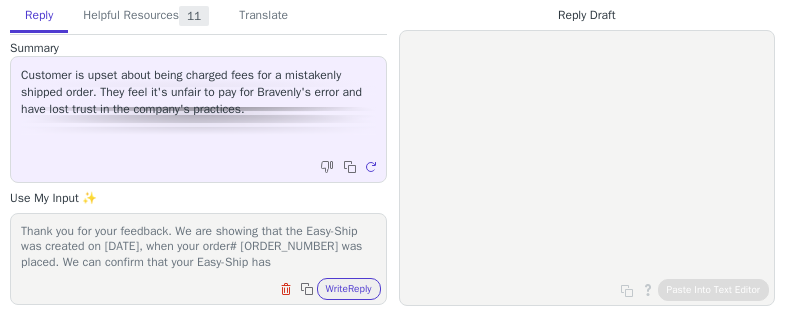 scroll, scrollTop: 16, scrollLeft: 0, axis: vertical 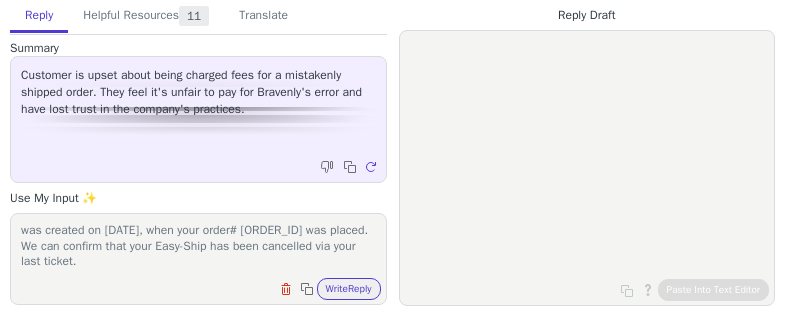 type on "Thank you for your feedback. We are showing that the Easy-Ship was created on 5/29/2025, when your order# 733315 was placed. We can confirm that your Easy-Ship has been cancelled via your last ticket." 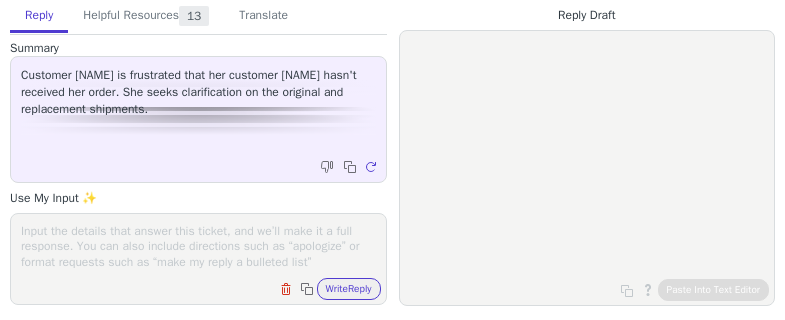 scroll, scrollTop: 0, scrollLeft: 0, axis: both 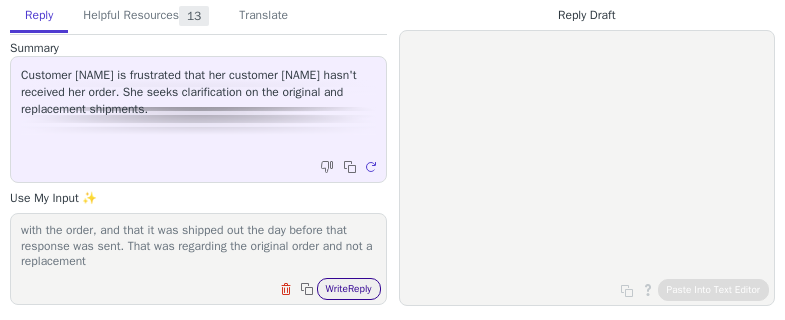 type on "The screenshot that she provided states that there was an issue with the order, and that it was shipped out the day before that response was sent. That was regarding the original order and not a replacement" 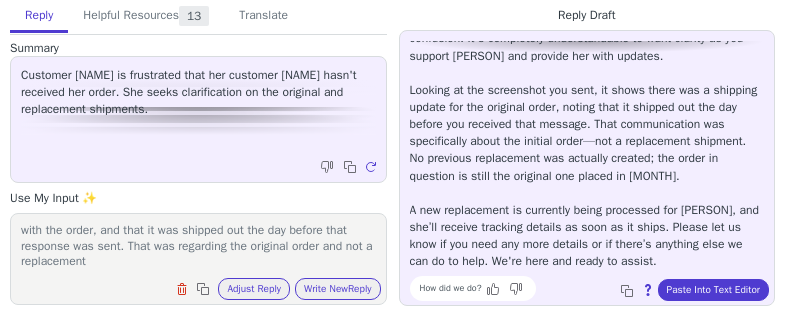 scroll, scrollTop: 114, scrollLeft: 0, axis: vertical 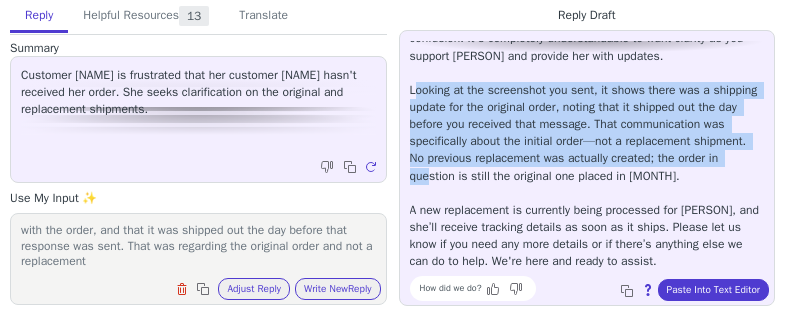 drag, startPoint x: 413, startPoint y: 47, endPoint x: 588, endPoint y: 143, distance: 199.60211 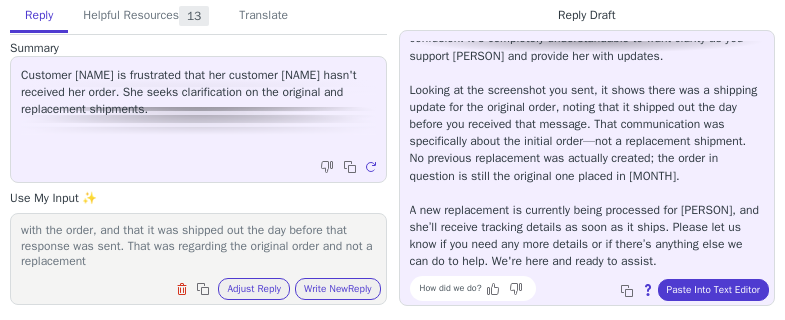 click on "Hello Haley, Thank you for reaching out with your concern, and for sharing your confusion. It's completely understandable to want clarity as you support Heather and provide her with updates. Looking at the screenshot you sent, it shows there was a shipping update for the original order, noting that it shipped out the day before you received that message. That communication was specifically about the initial order—not a replacement shipment. No previous replacement was actually created; the order in question is still the original one placed in June. A new replacement is currently being processed for Heather, and she’ll receive tracking details as soon as it ships. Please let us know if you need any more details or if there’s anything else we can do to help. We're here and ready to assist." at bounding box center [587, 124] 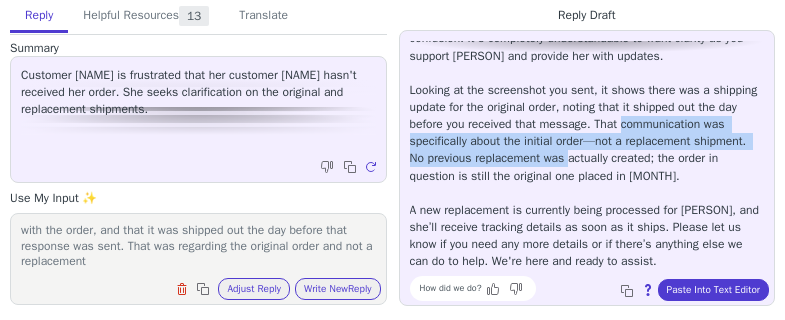 drag, startPoint x: 419, startPoint y: 110, endPoint x: 724, endPoint y: 118, distance: 305.1049 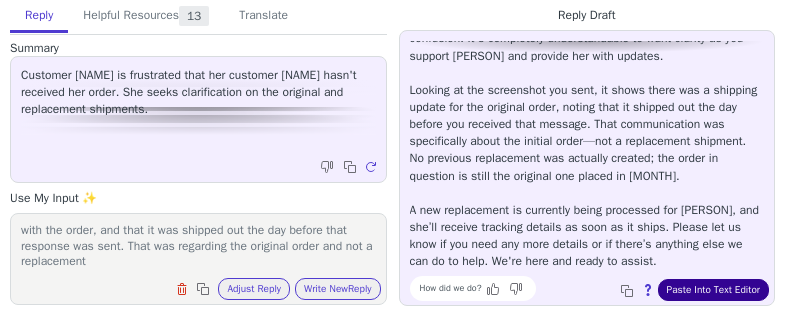 click on "Paste Into Text Editor" at bounding box center [713, 290] 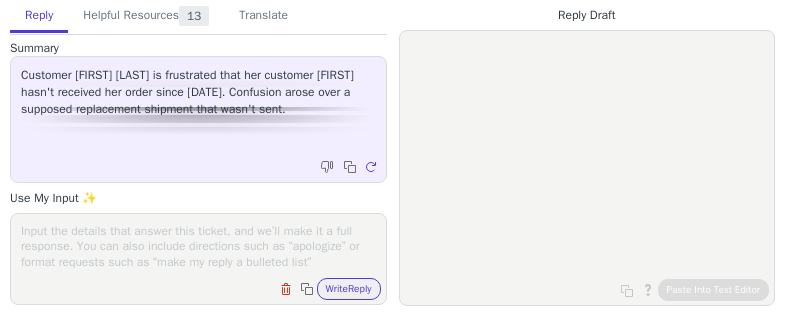 scroll, scrollTop: 0, scrollLeft: 0, axis: both 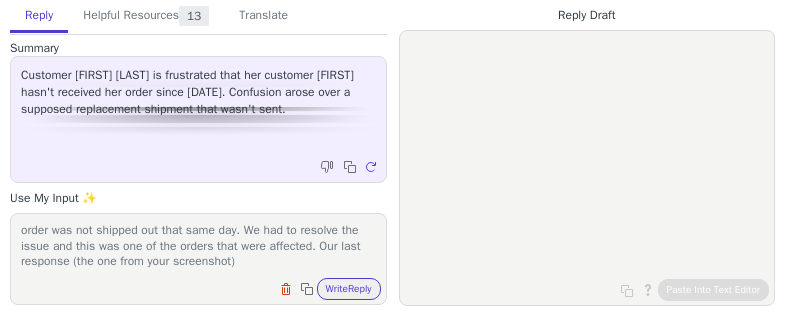 type on "Thank you for your questions! Due to the issue with USPS, the order was not shipped out that same day. We had to resolve the issue and this was one of the orders that were affected. Our last response (the one from your screenshot)" 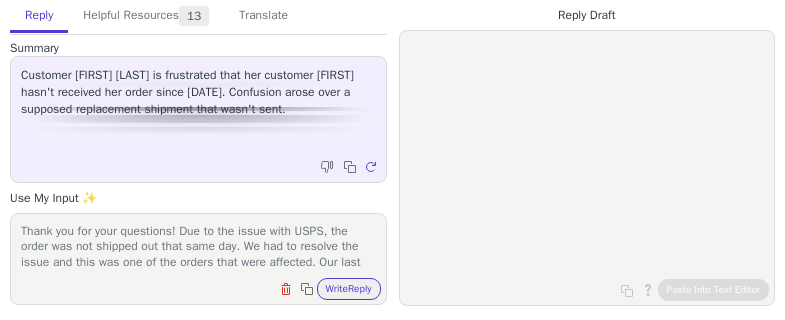 click on "Thank you for your questions! Due to the issue with USPS, the order was not shipped out that same day. We had to resolve the issue and this was one of the orders that were affected. Our last response (the one from your screenshot)" at bounding box center [198, 246] 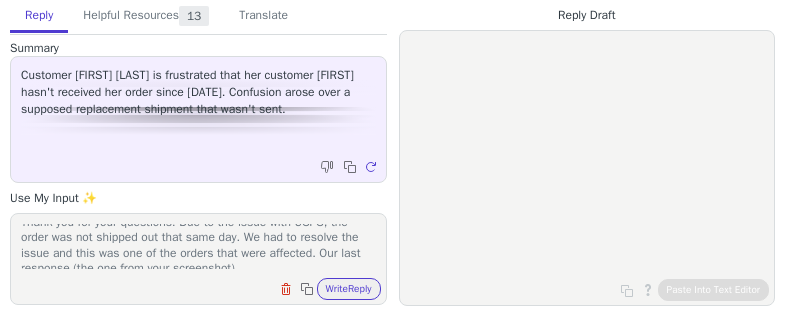 scroll, scrollTop: 16, scrollLeft: 0, axis: vertical 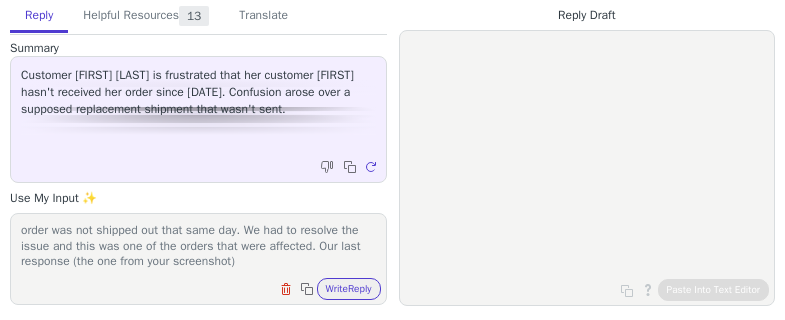 click on "Thank you for your questions! Due to the issue with USPS, the order was not shipped out that same day. We had to resolve the issue and this was one of the orders that were affected. Our last response (the one from your screenshot)" at bounding box center (198, 246) 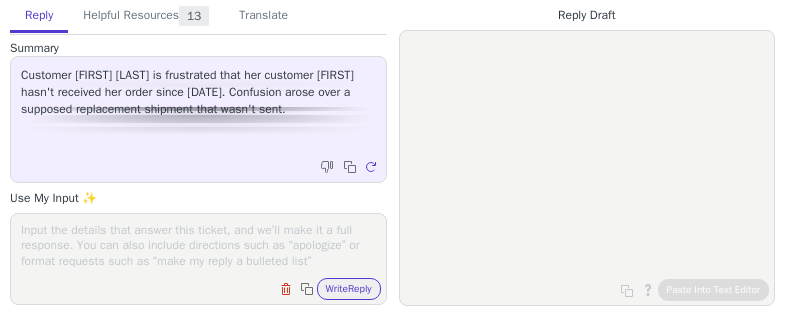 scroll, scrollTop: 0, scrollLeft: 0, axis: both 